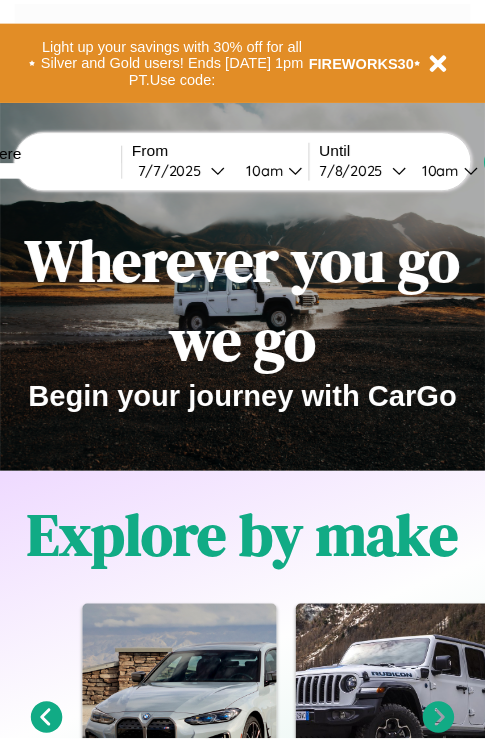 scroll, scrollTop: 0, scrollLeft: 0, axis: both 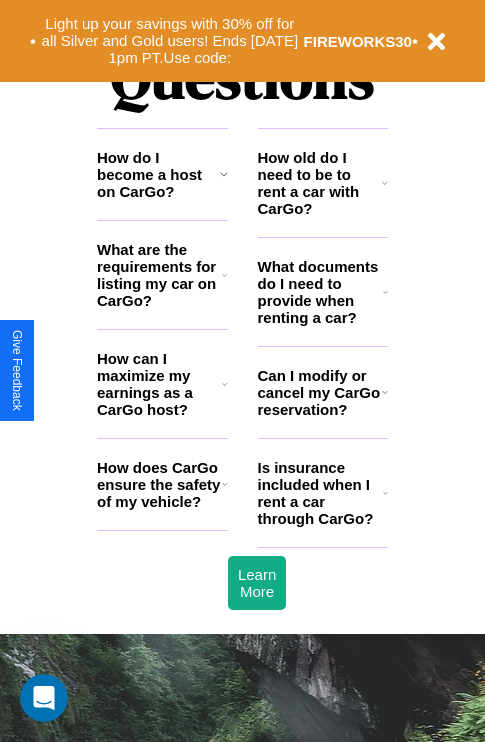 click on "Can I modify or cancel my CarGo reservation?" at bounding box center [320, 392] 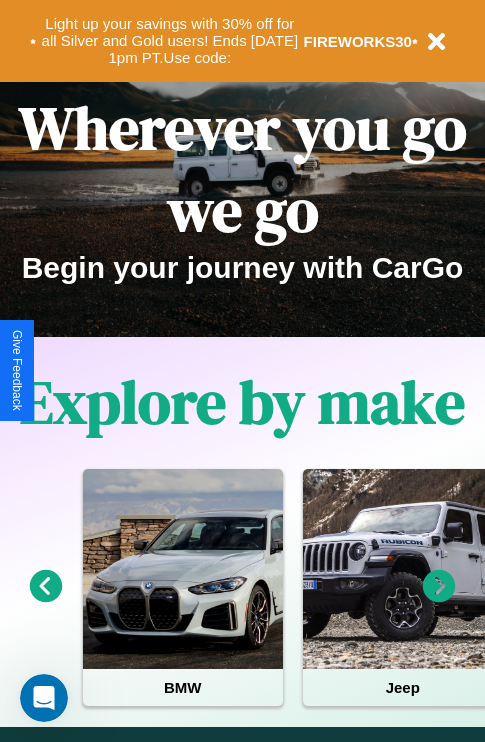 scroll, scrollTop: 0, scrollLeft: 0, axis: both 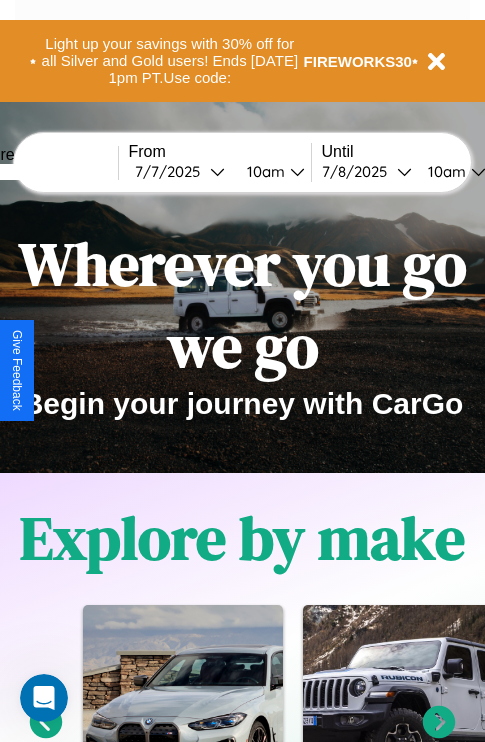 click at bounding box center (43, 172) 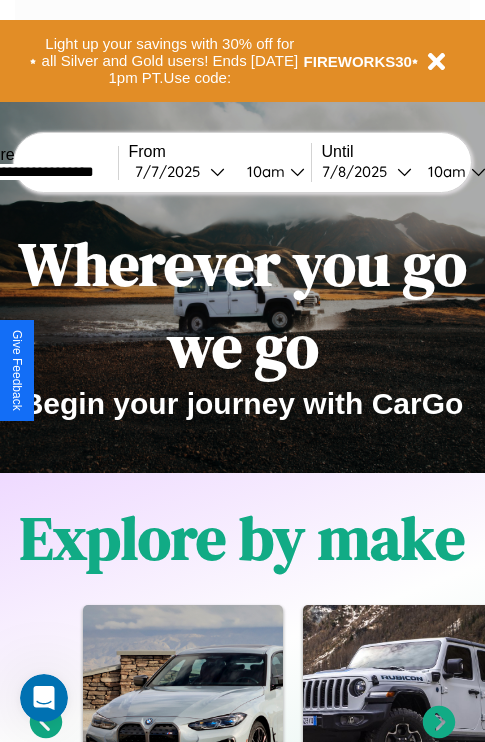 type on "**********" 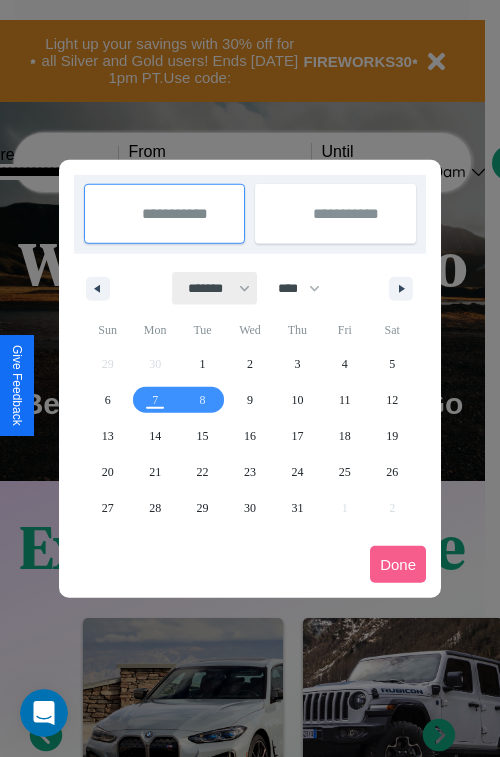 click on "******* ******** ***** ***** *** **** **** ****** ********* ******* ******** ********" at bounding box center [215, 288] 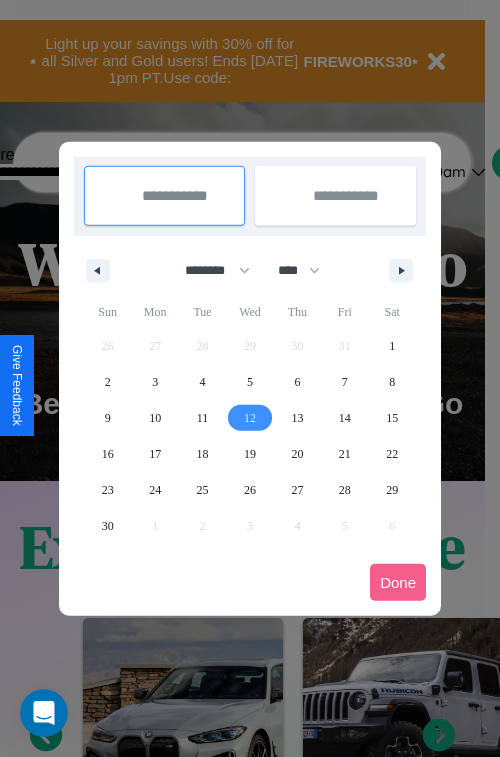 click on "12" at bounding box center [250, 418] 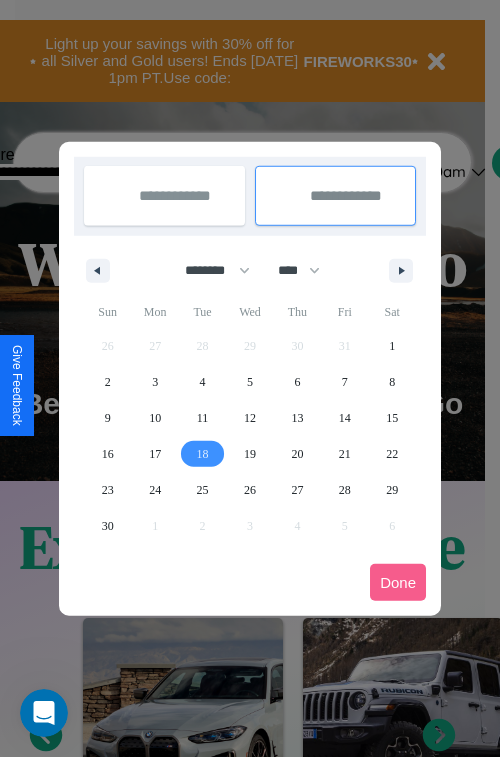 click on "18" at bounding box center [203, 454] 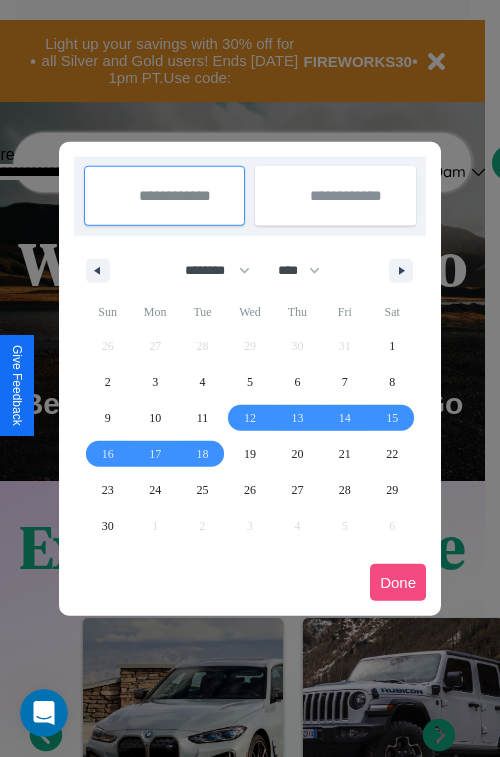 click on "Done" at bounding box center [398, 582] 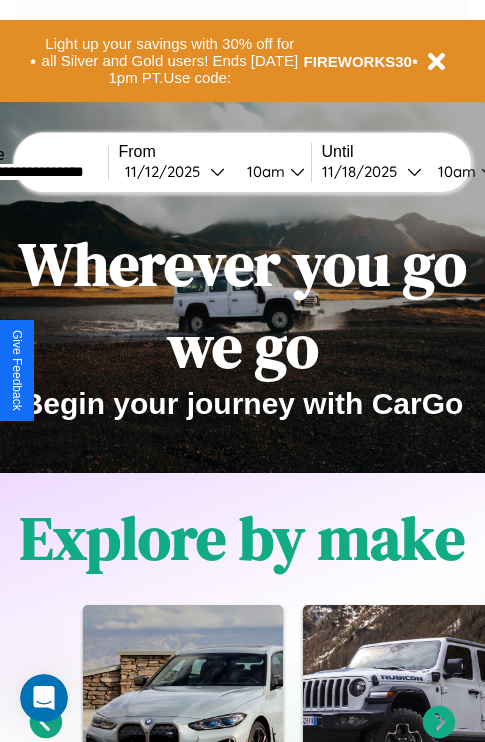 scroll, scrollTop: 0, scrollLeft: 77, axis: horizontal 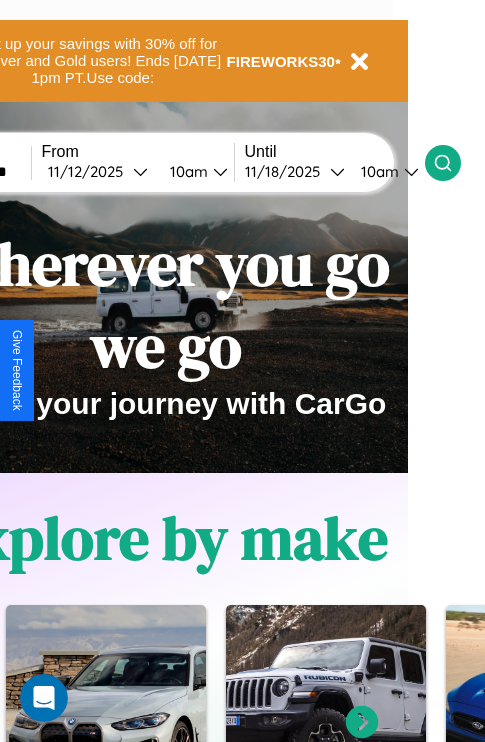 click 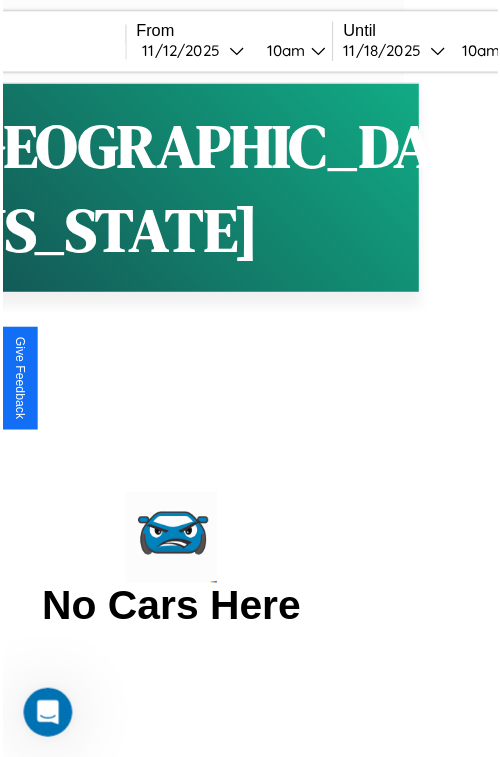 scroll, scrollTop: 0, scrollLeft: 0, axis: both 